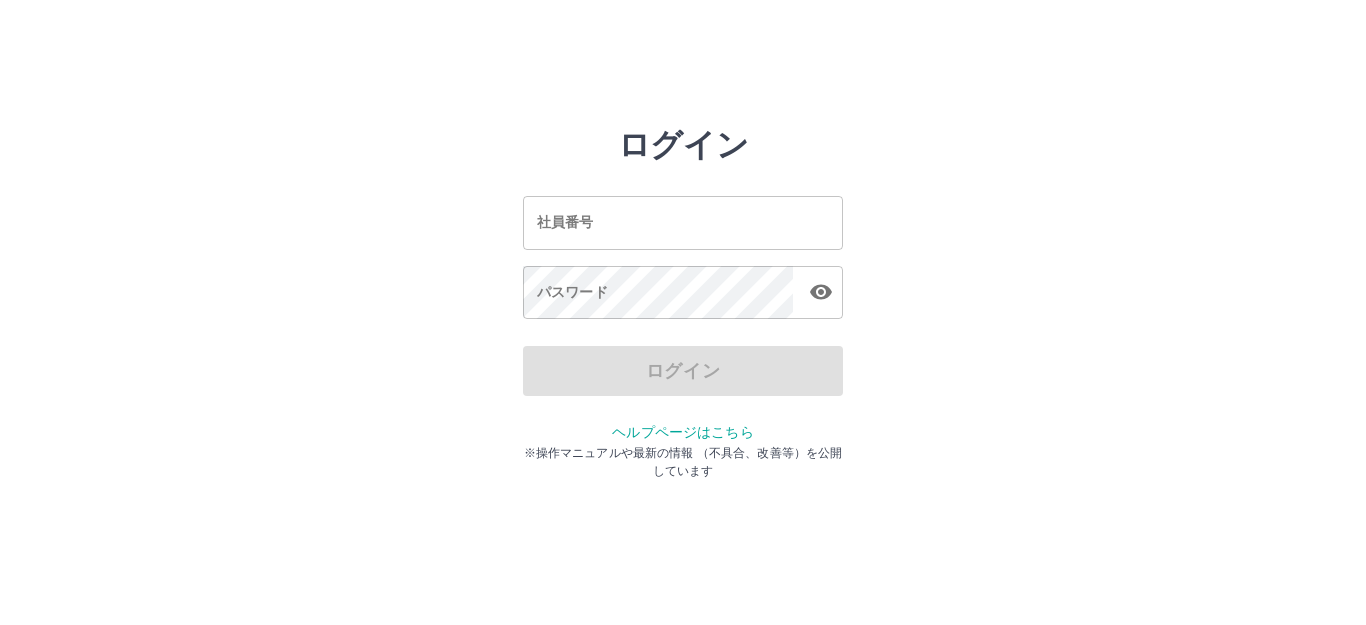 scroll, scrollTop: 0, scrollLeft: 0, axis: both 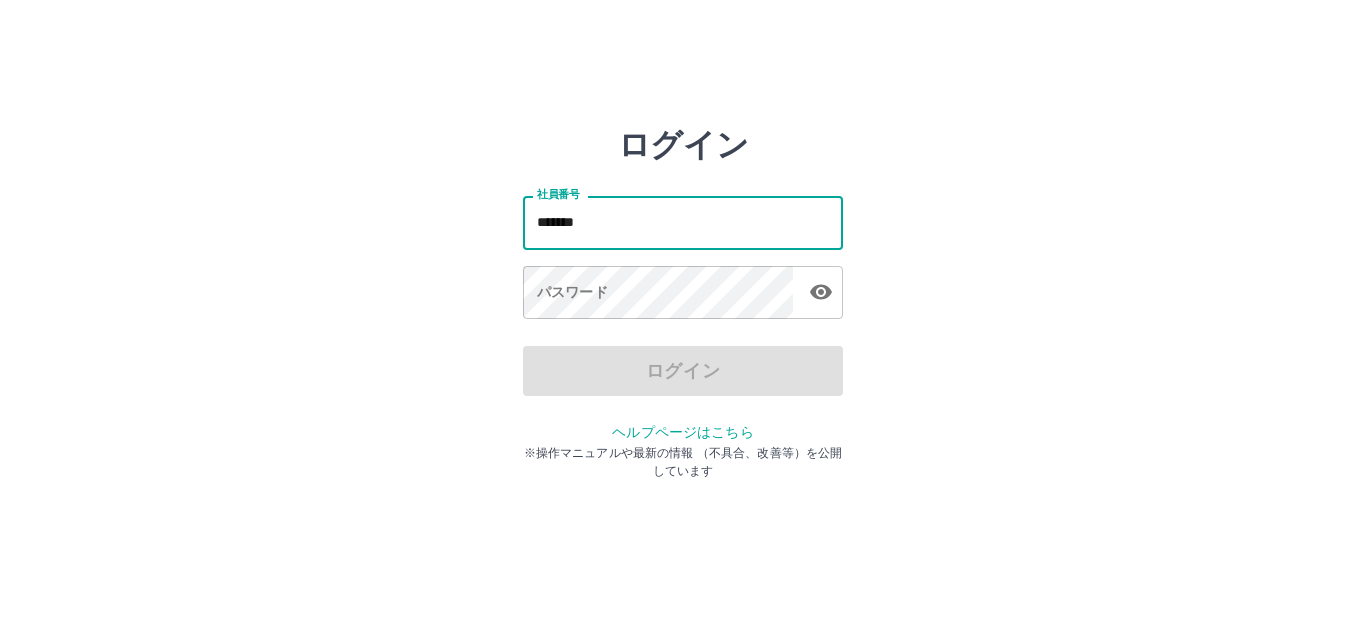 type on "*******" 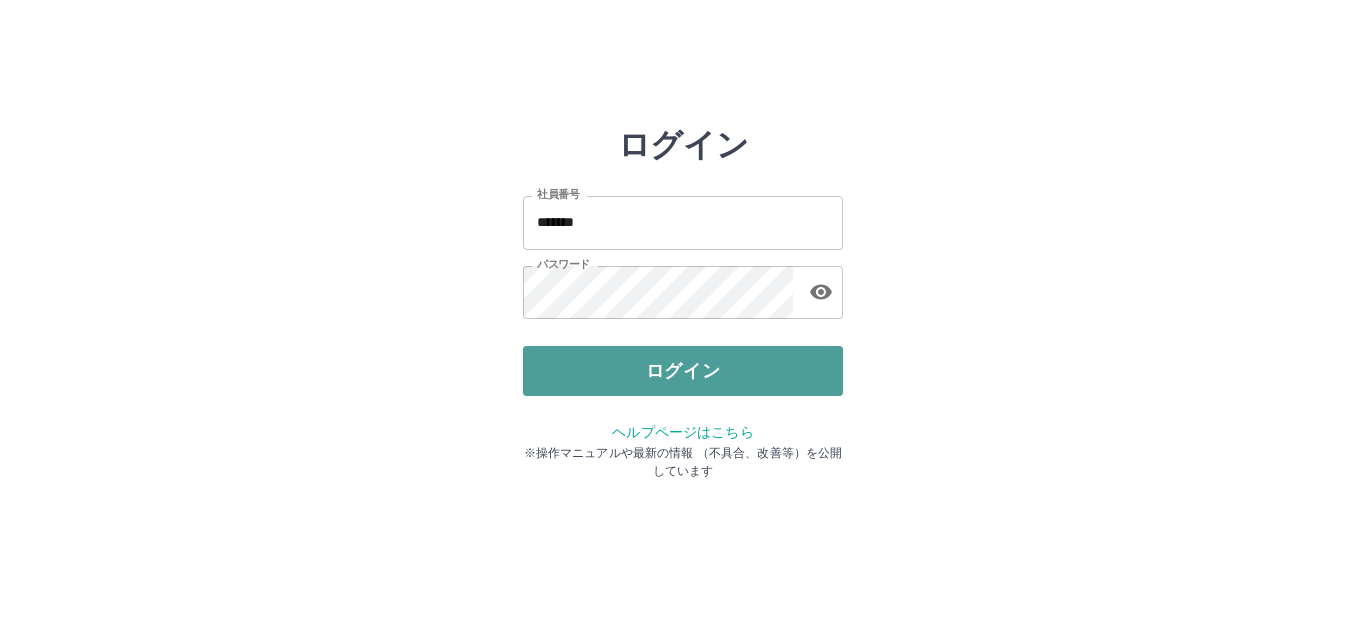 click on "ログイン" at bounding box center (683, 371) 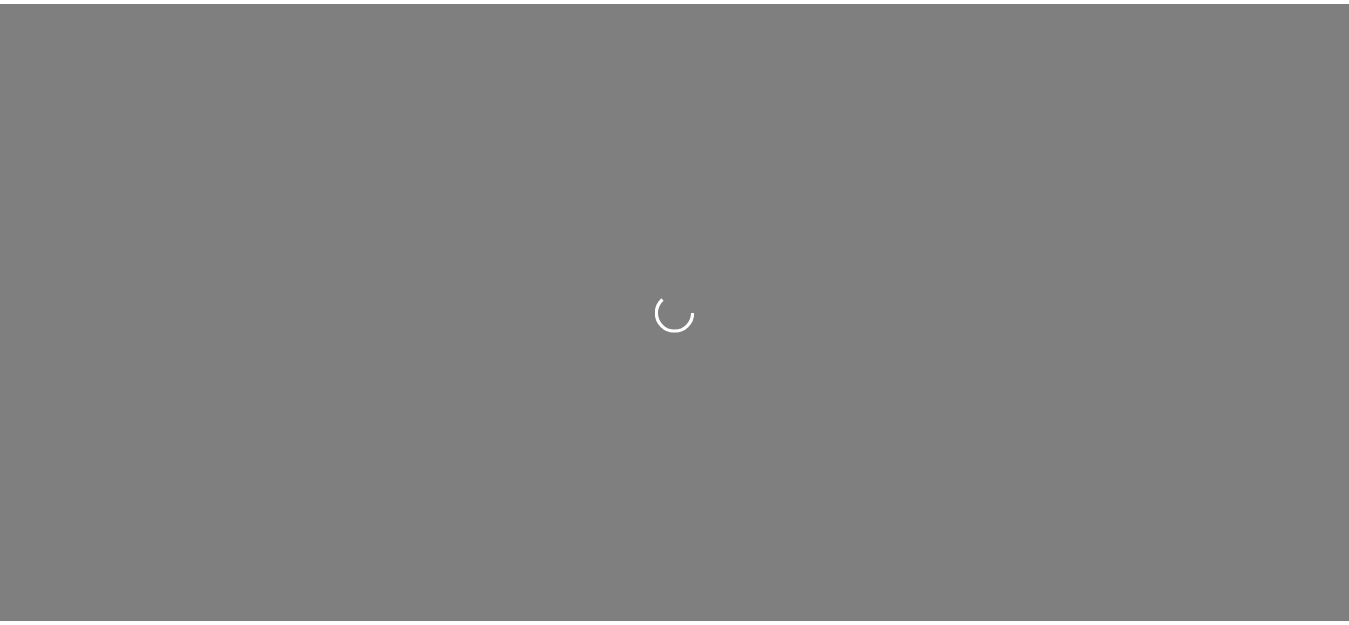 scroll, scrollTop: 0, scrollLeft: 0, axis: both 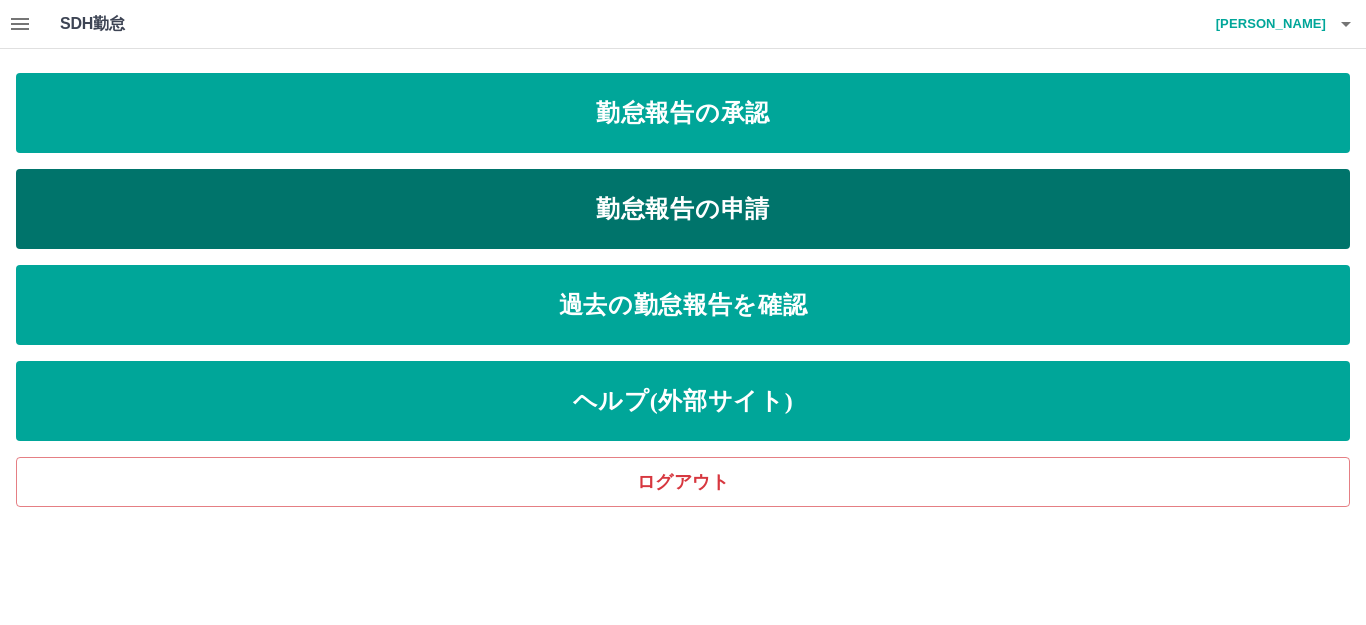 click on "勤怠報告の申請" at bounding box center [683, 209] 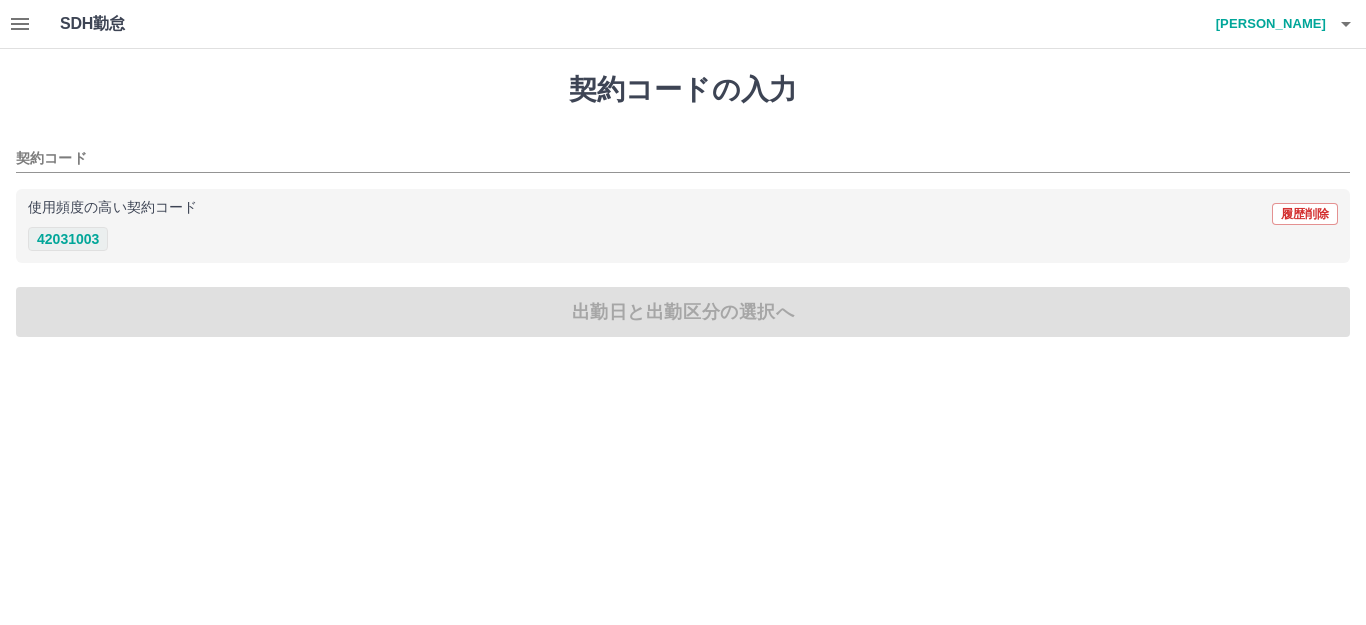 click on "42031003" at bounding box center (68, 239) 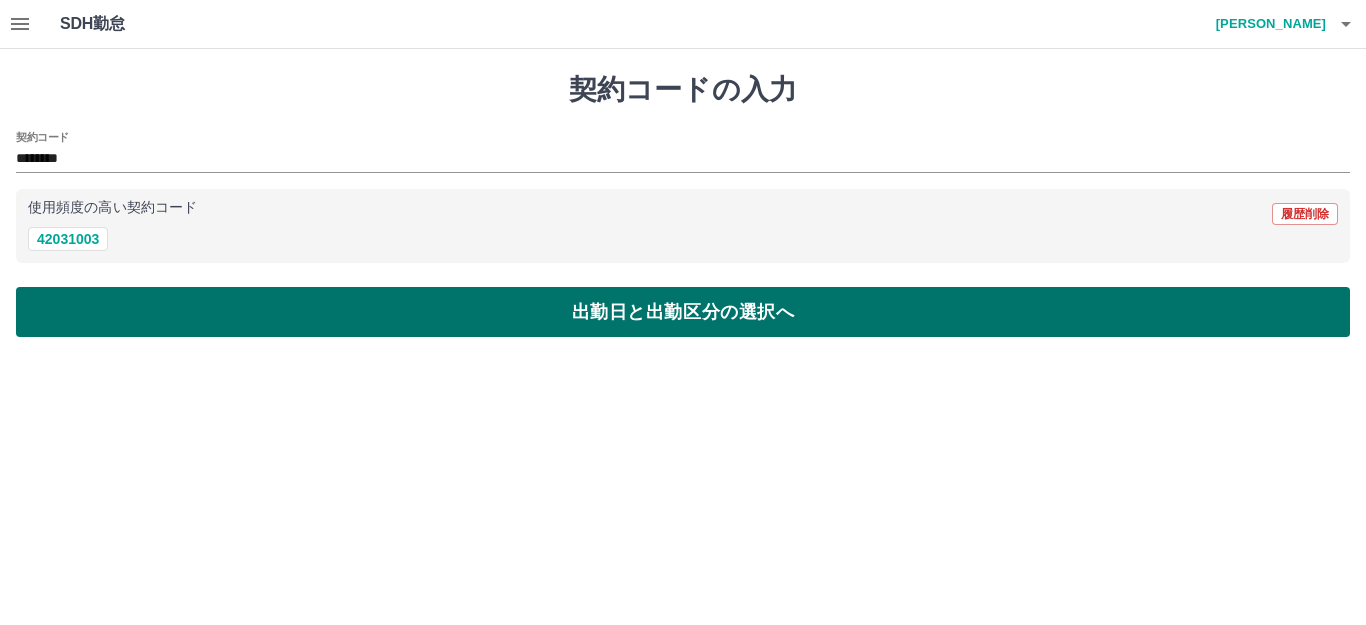 click on "出勤日と出勤区分の選択へ" at bounding box center [683, 312] 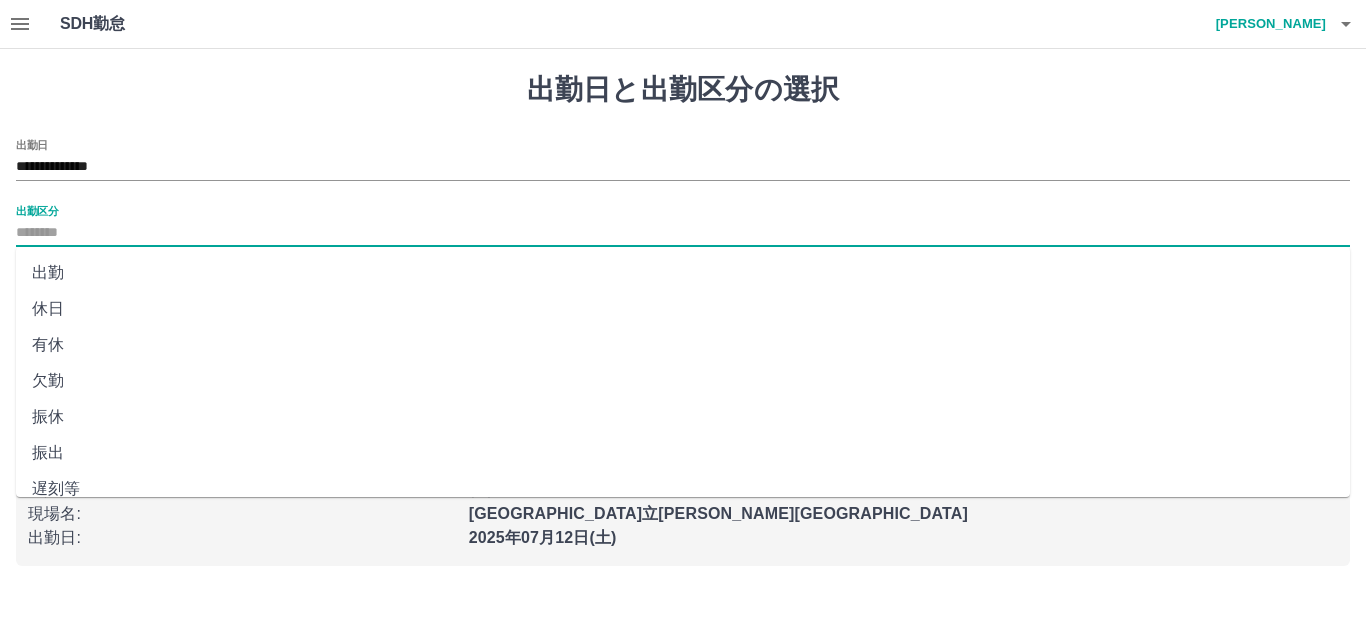 click on "出勤区分" at bounding box center [683, 233] 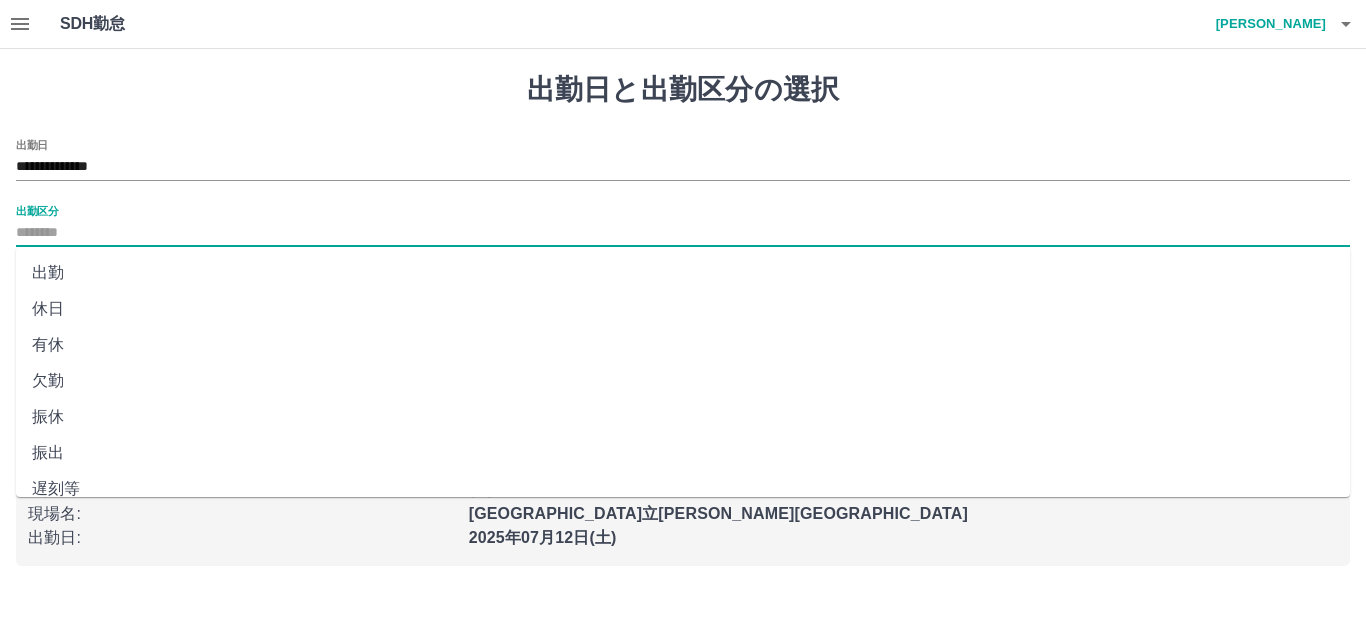 click on "出勤" at bounding box center (683, 273) 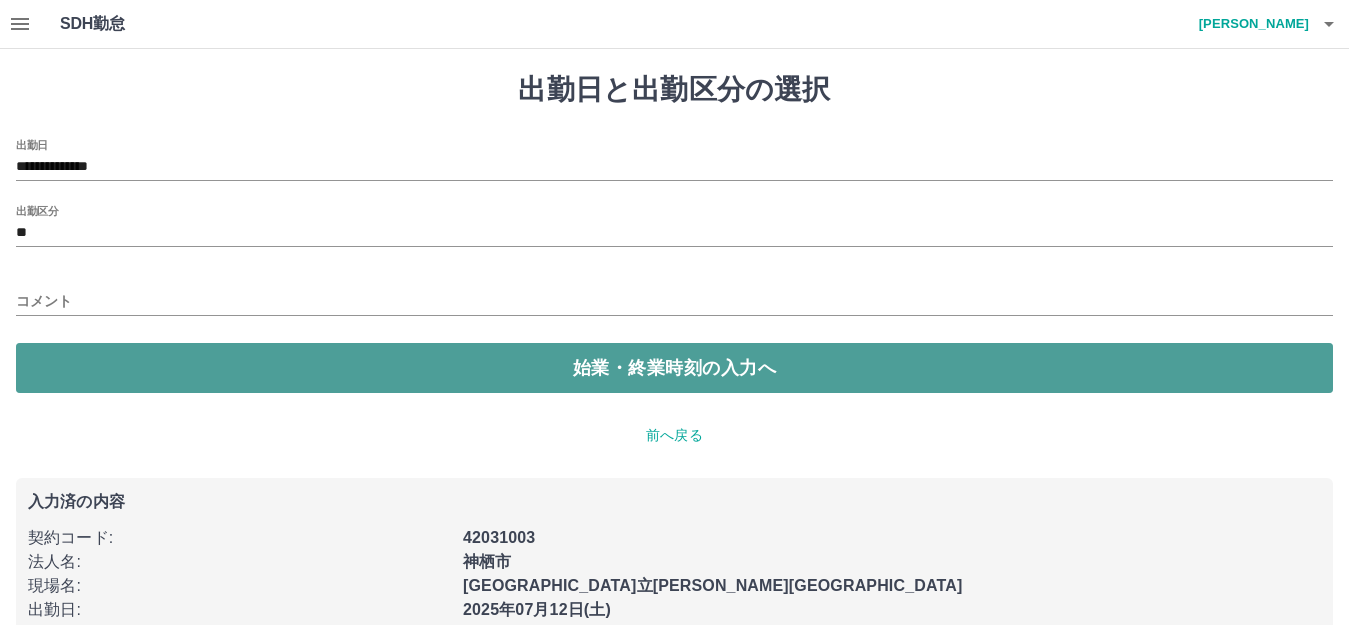 click on "始業・終業時刻の入力へ" at bounding box center (674, 368) 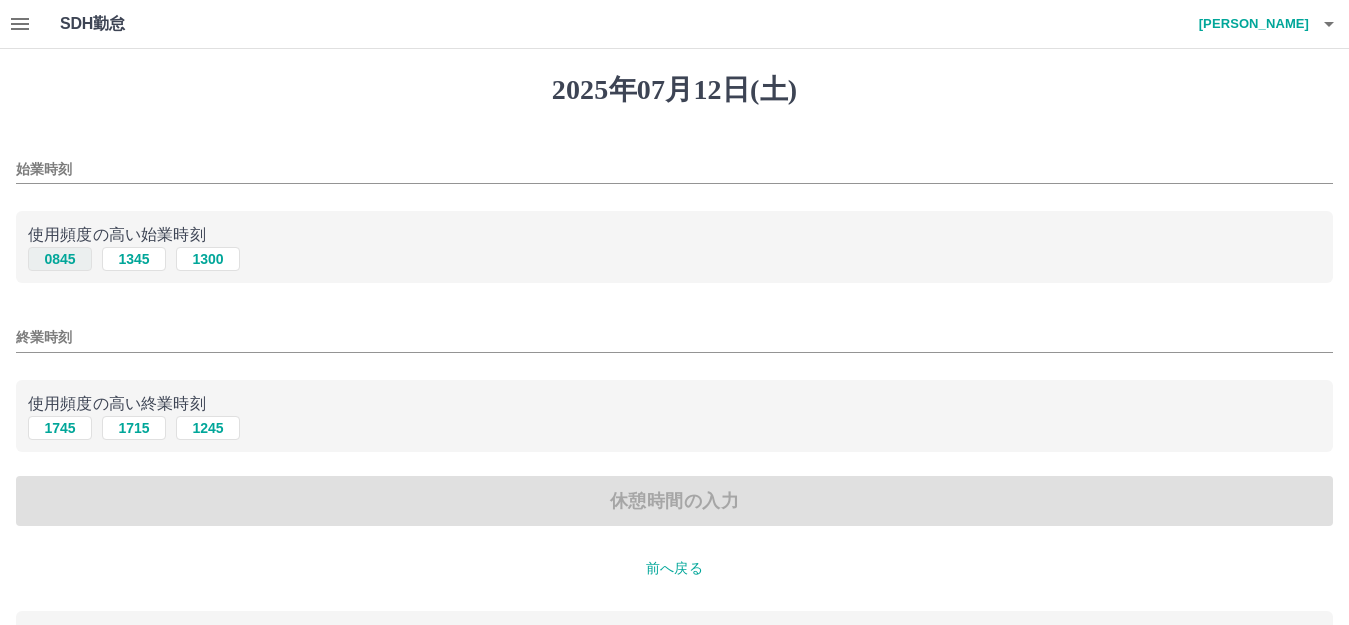 click on "0845" at bounding box center (60, 259) 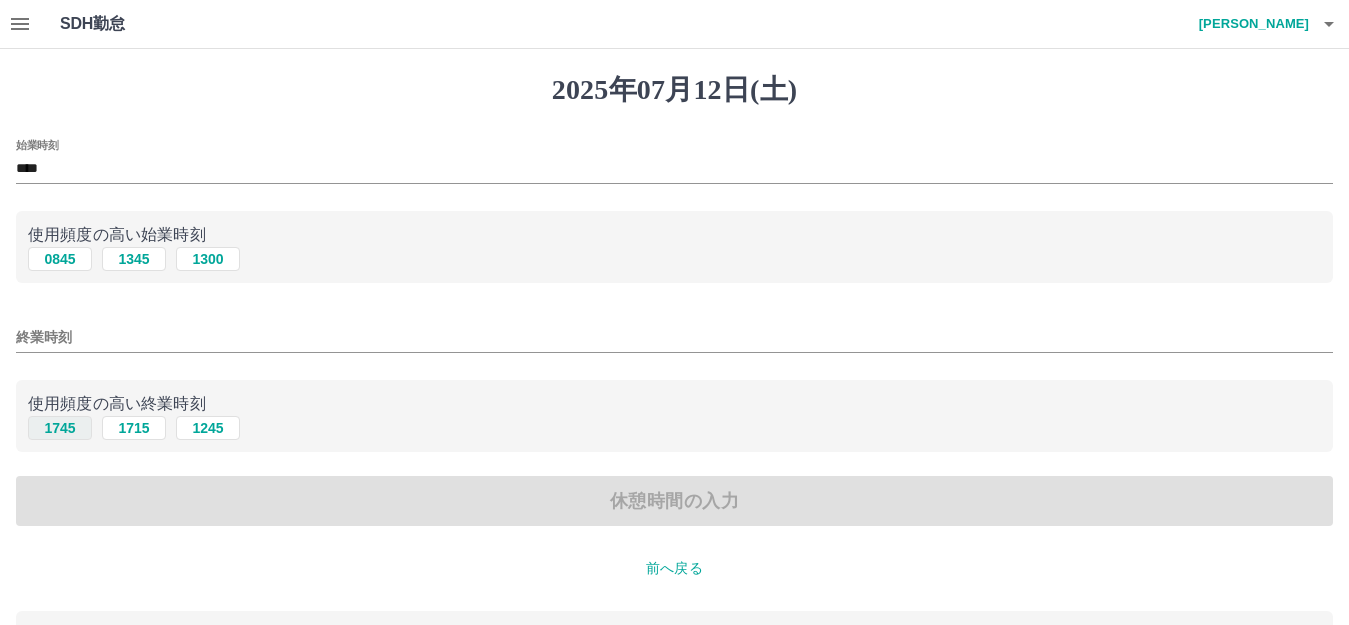 click on "1745" at bounding box center (60, 428) 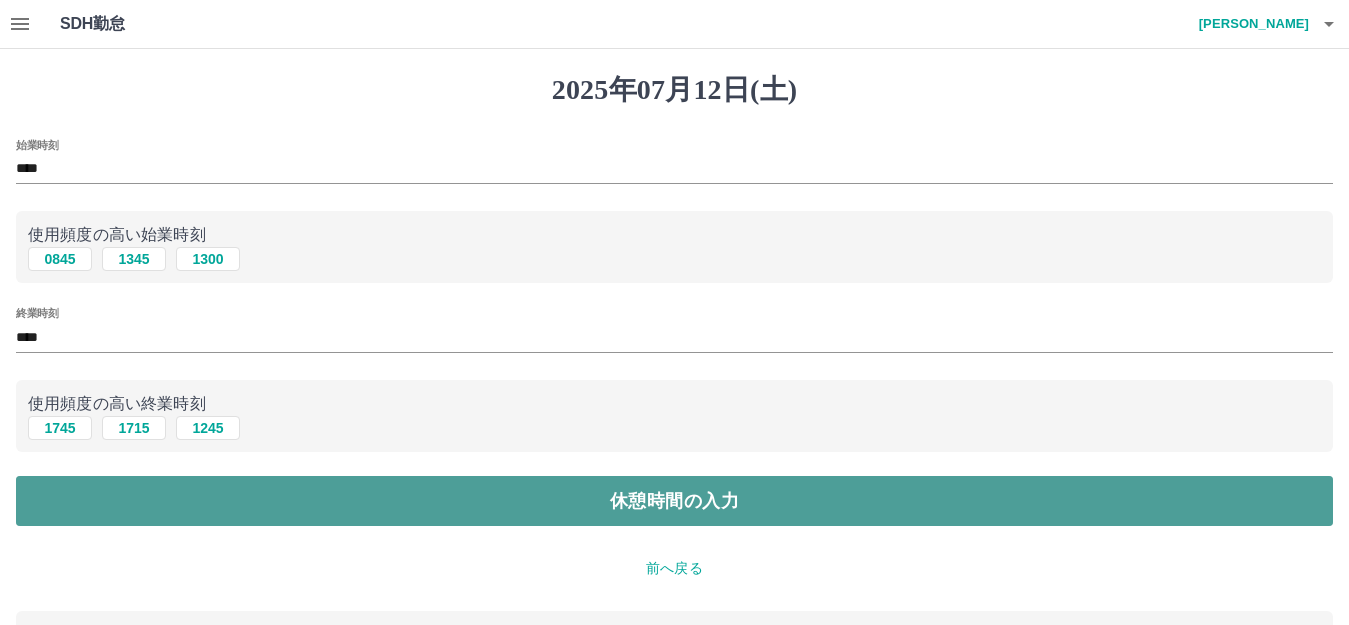 click on "休憩時間の入力" at bounding box center (674, 501) 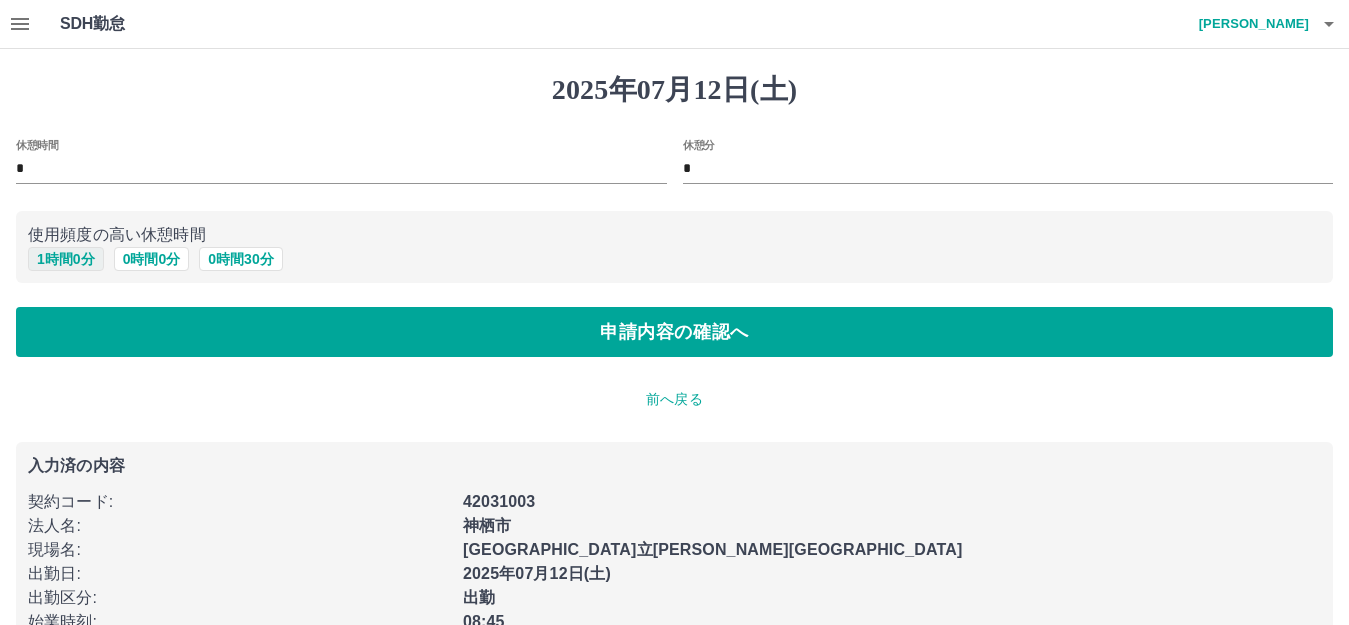 click on "1 時間 0 分" at bounding box center [66, 259] 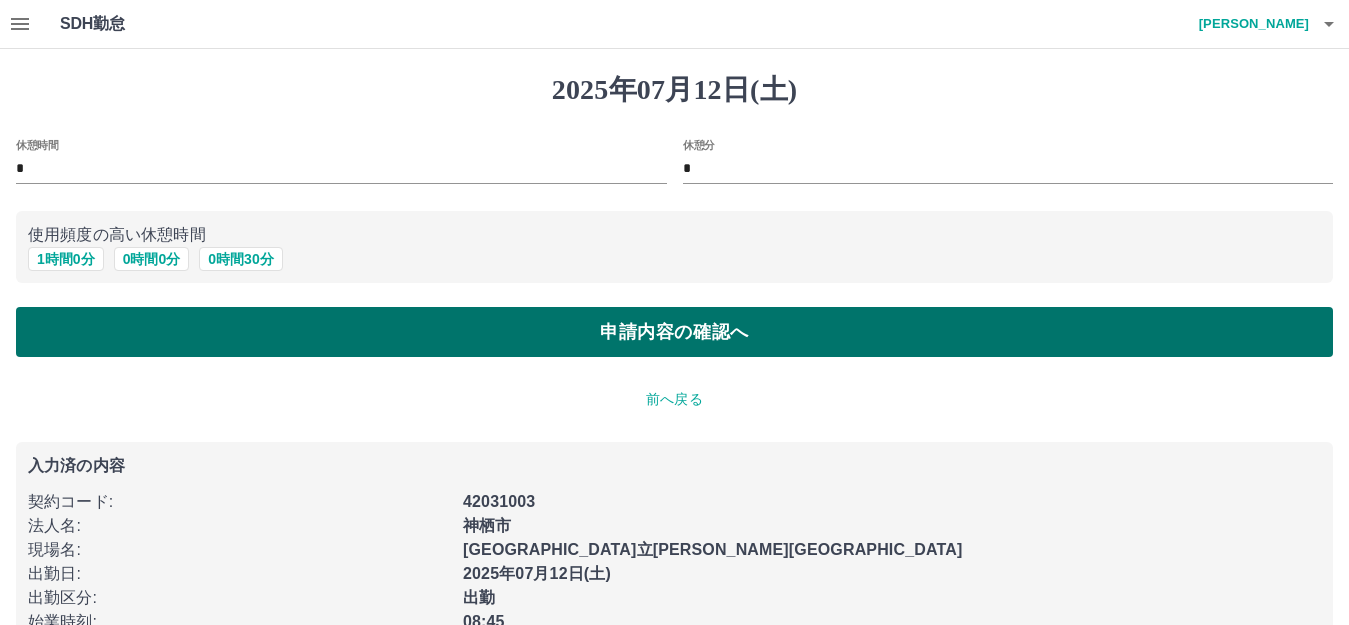 click on "申請内容の確認へ" at bounding box center (674, 332) 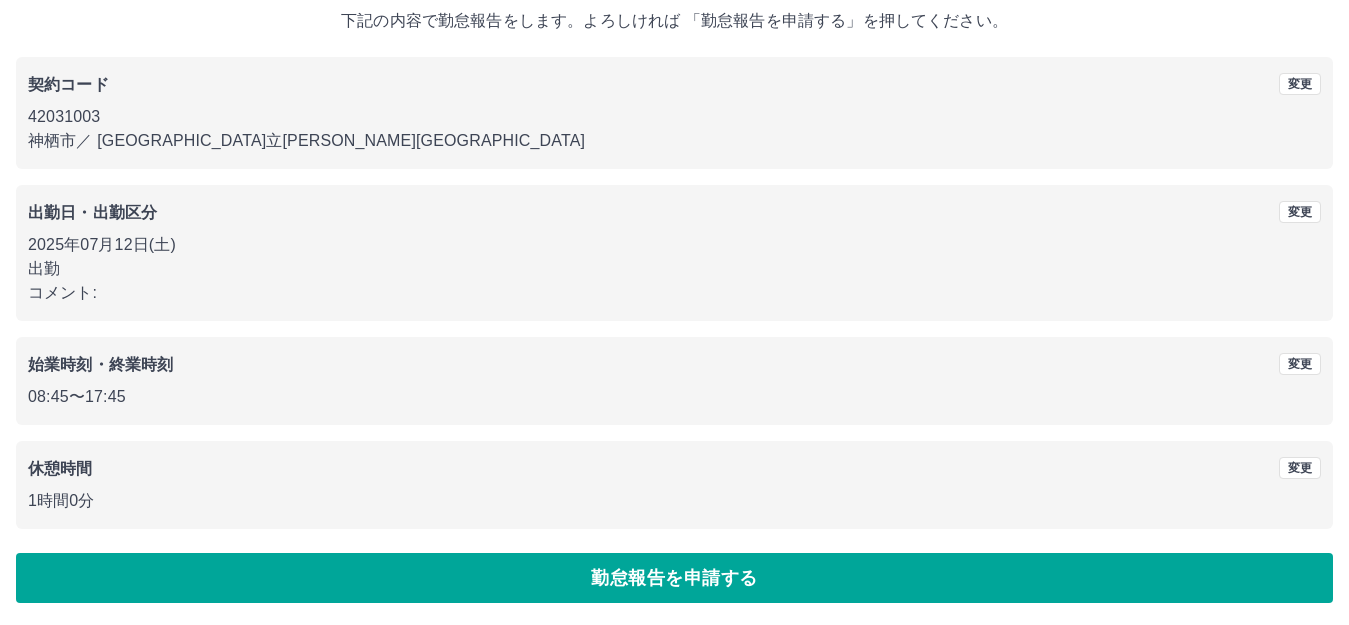 scroll, scrollTop: 124, scrollLeft: 0, axis: vertical 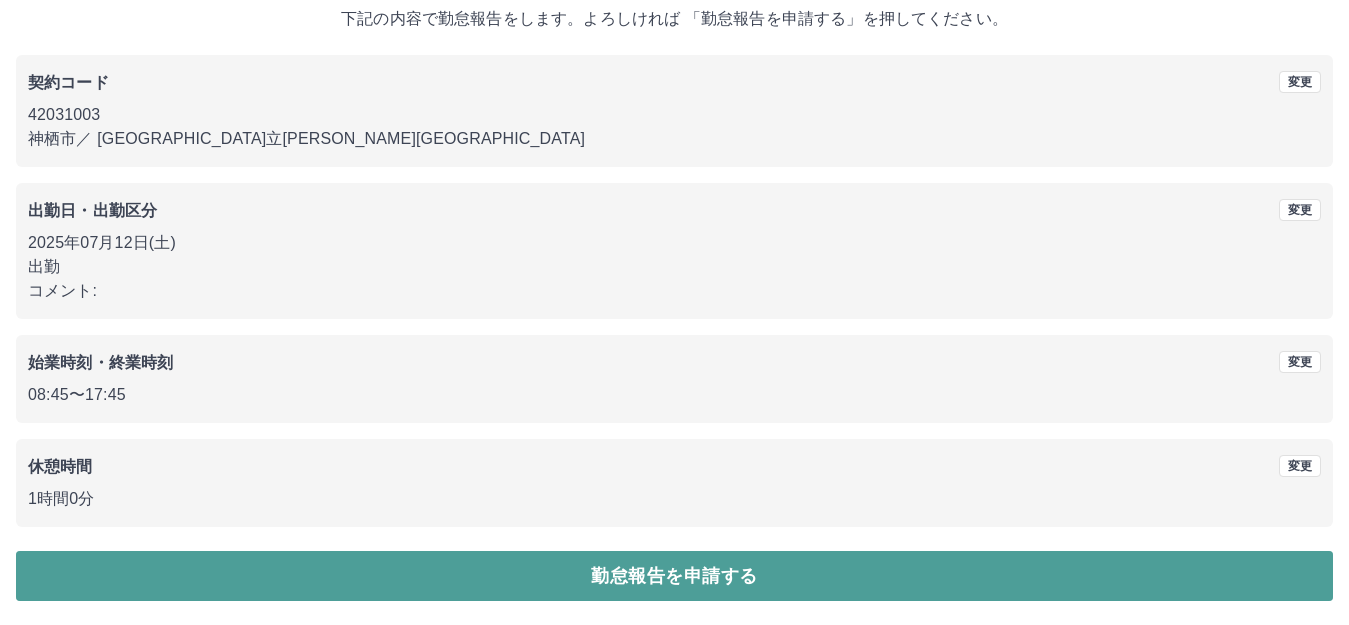 click on "勤怠報告を申請する" at bounding box center [674, 576] 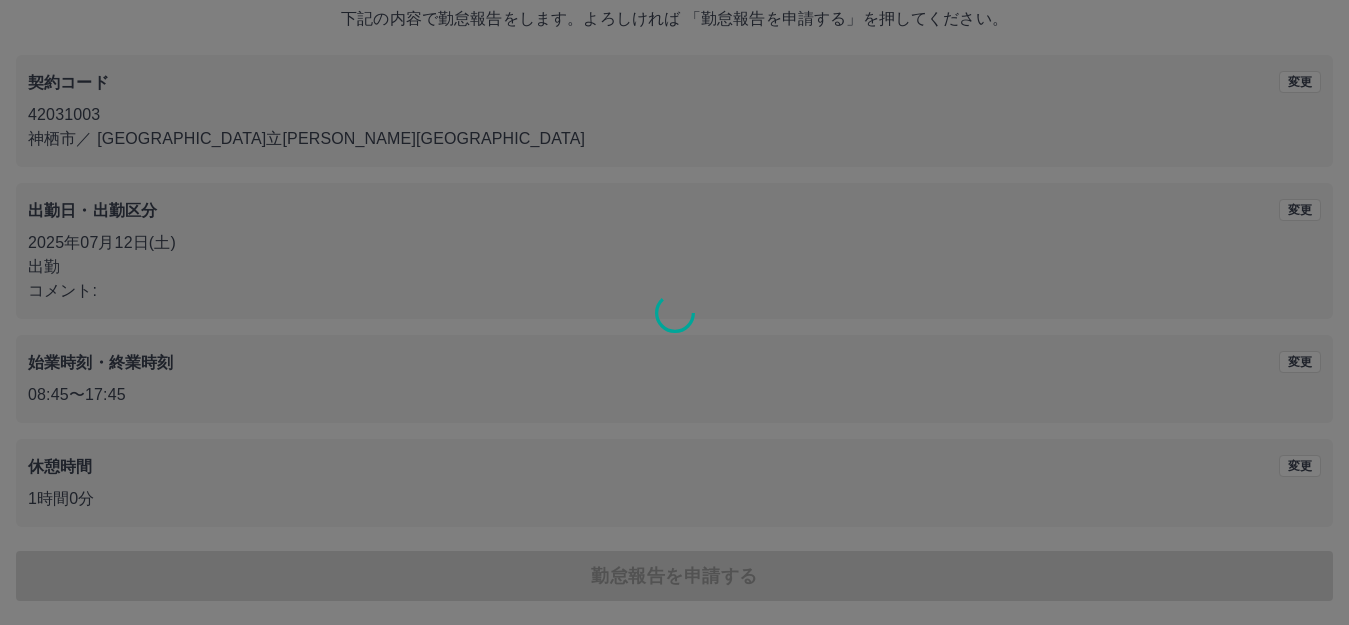 scroll, scrollTop: 0, scrollLeft: 0, axis: both 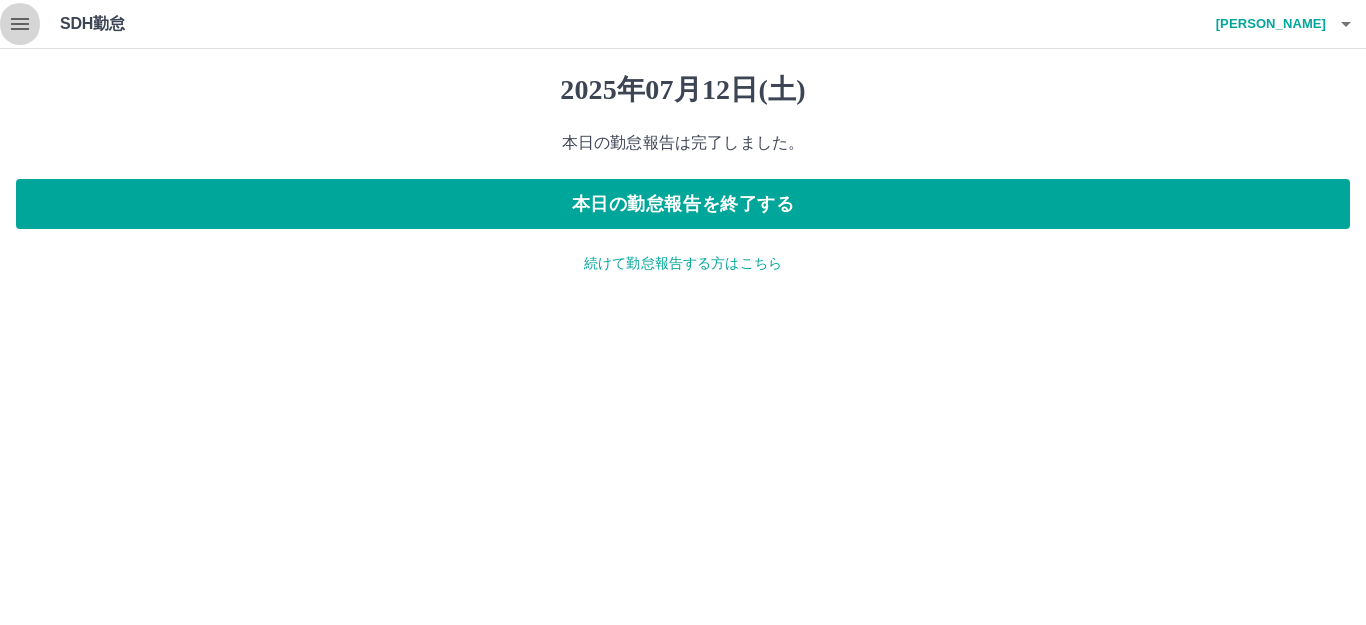 click 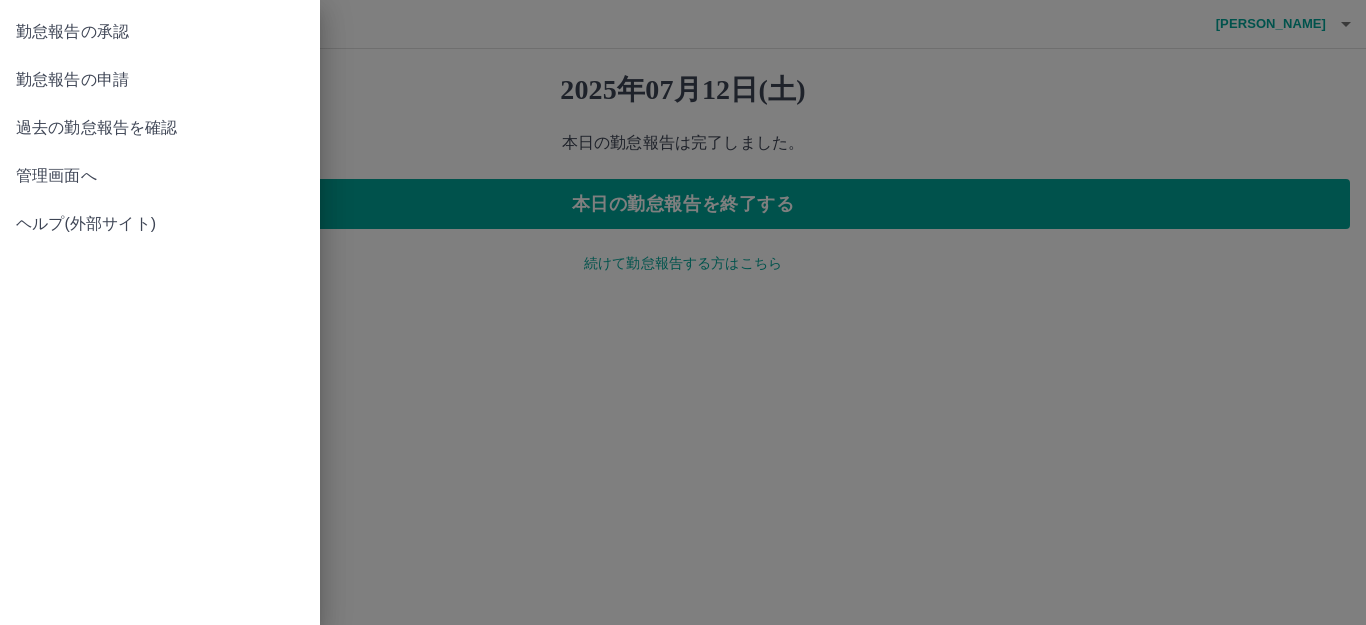 click on "勤怠報告の承認" at bounding box center [160, 32] 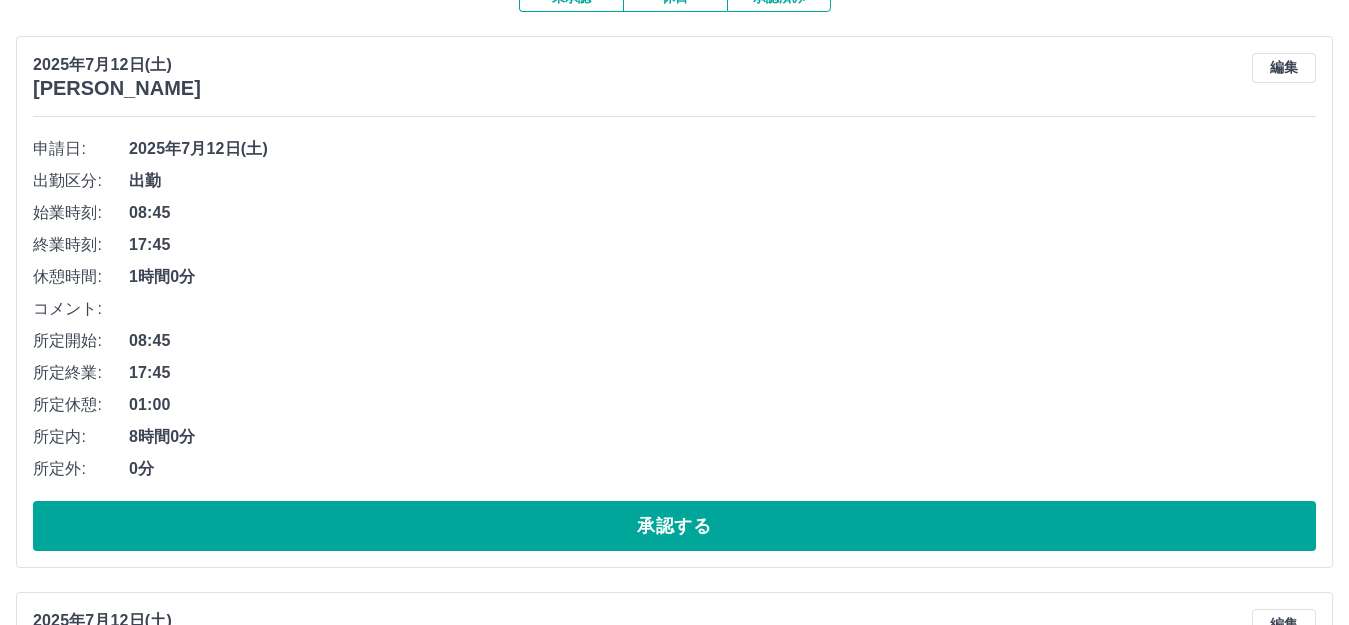 scroll, scrollTop: 300, scrollLeft: 0, axis: vertical 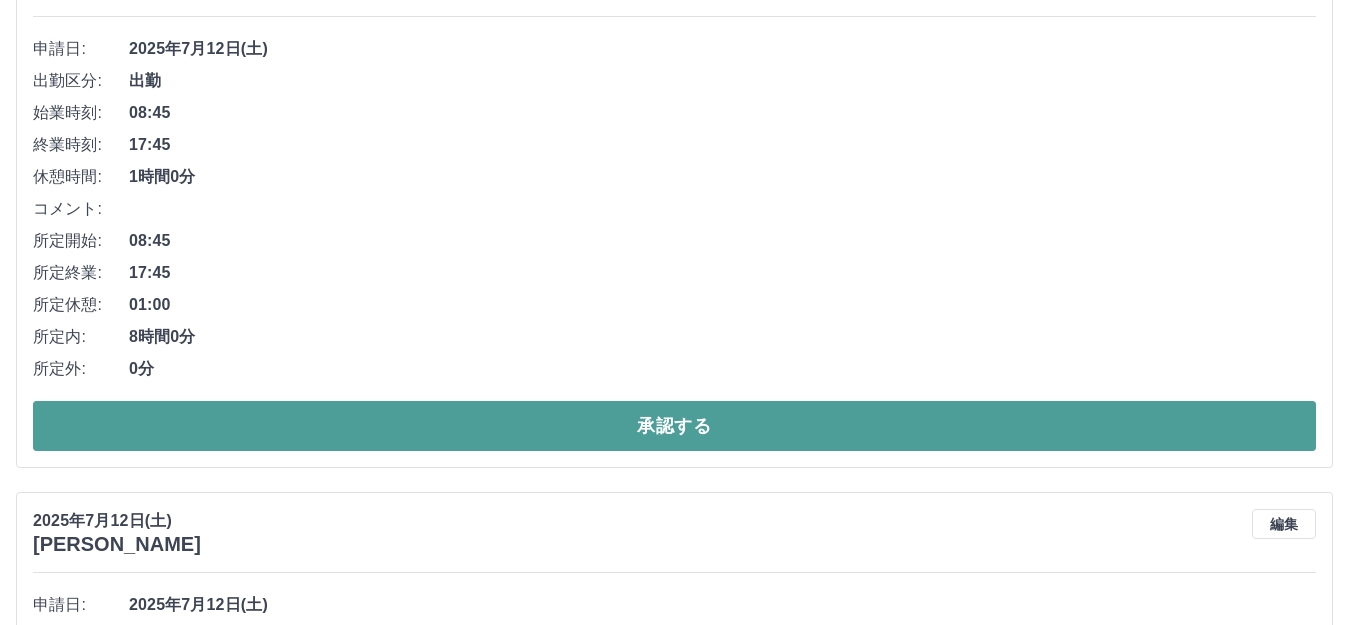 click on "承認する" at bounding box center [674, 426] 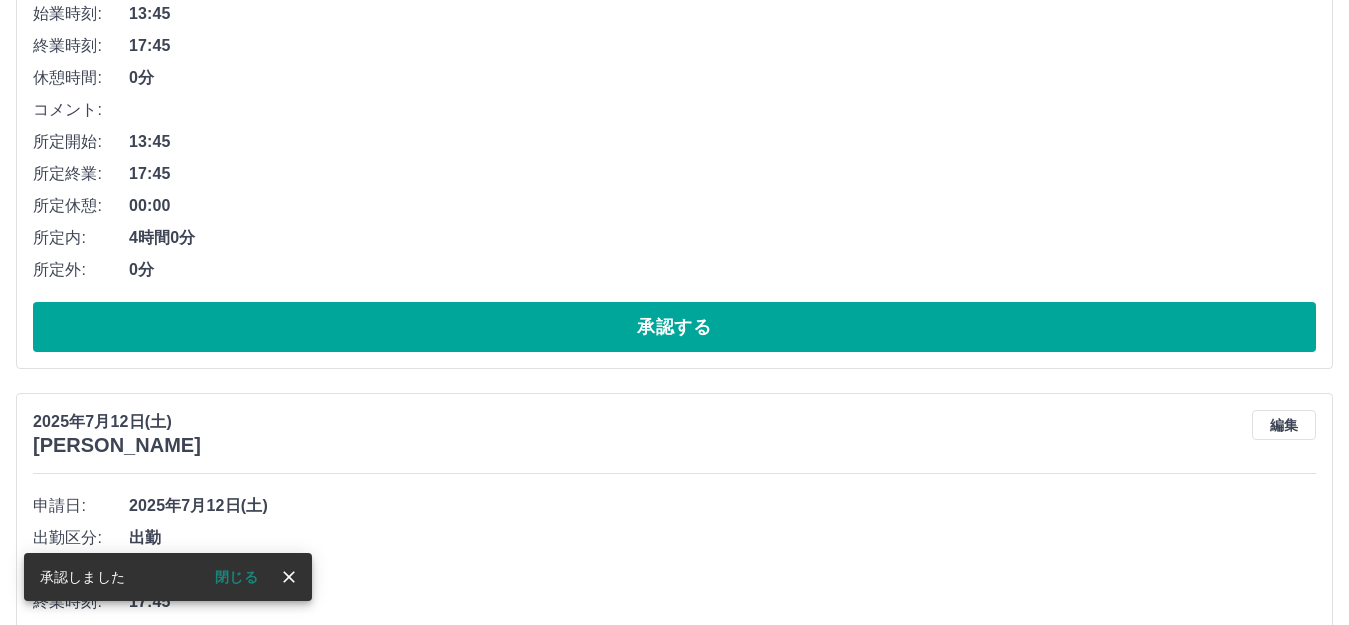 scroll, scrollTop: 400, scrollLeft: 0, axis: vertical 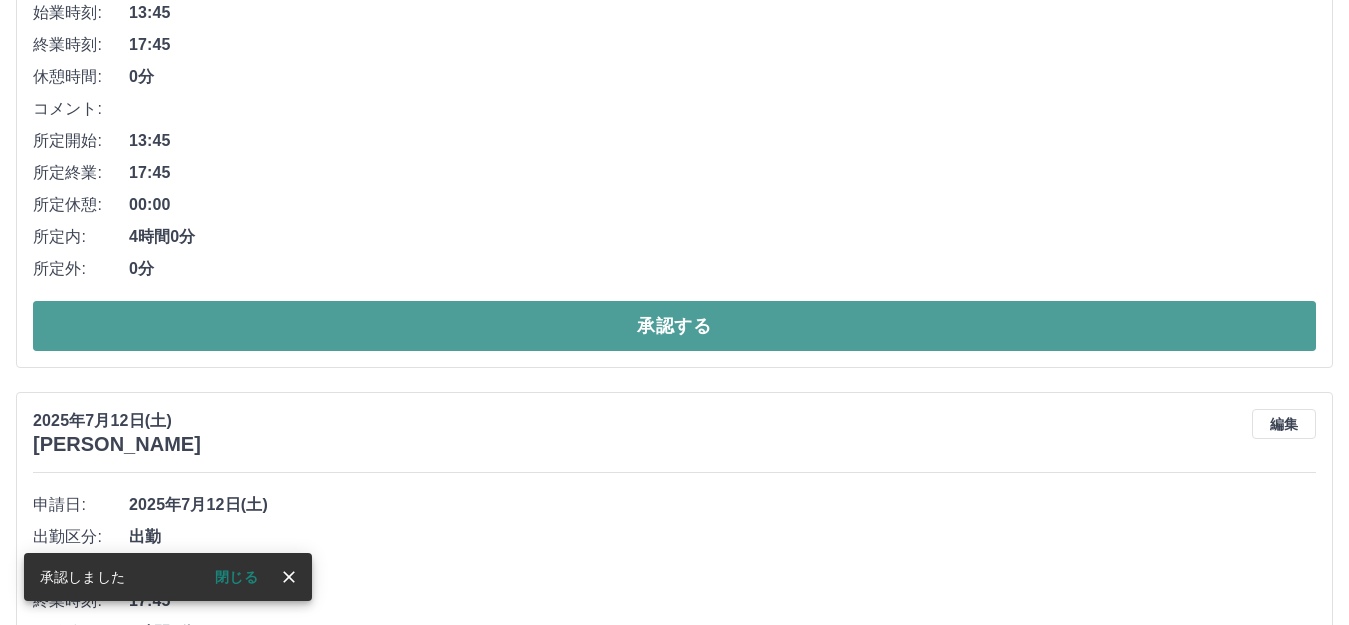 click on "承認する" at bounding box center (674, 326) 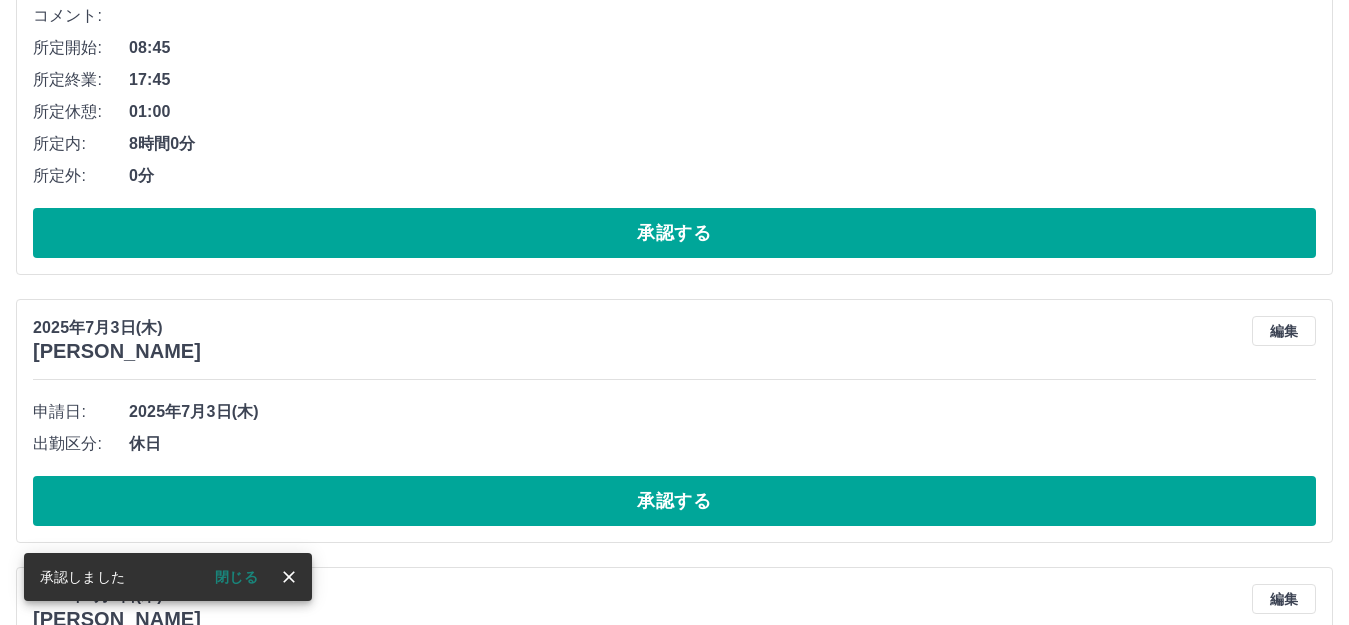 scroll, scrollTop: 500, scrollLeft: 0, axis: vertical 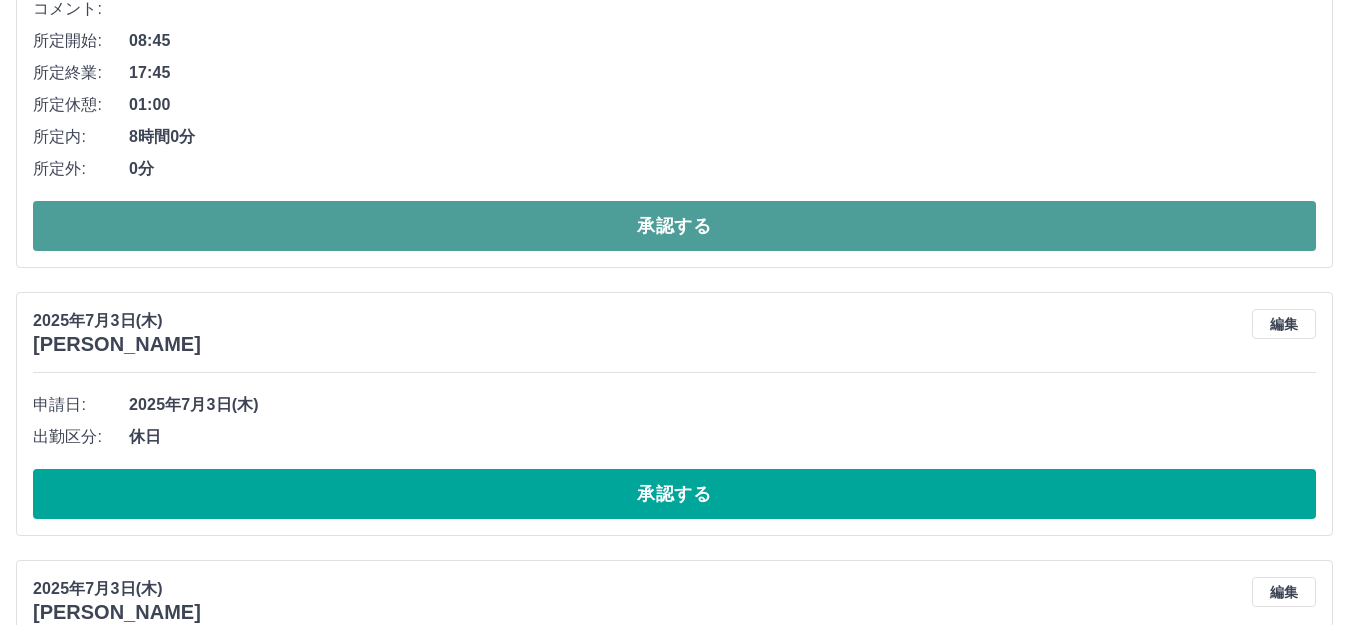 click on "承認する" at bounding box center (674, 226) 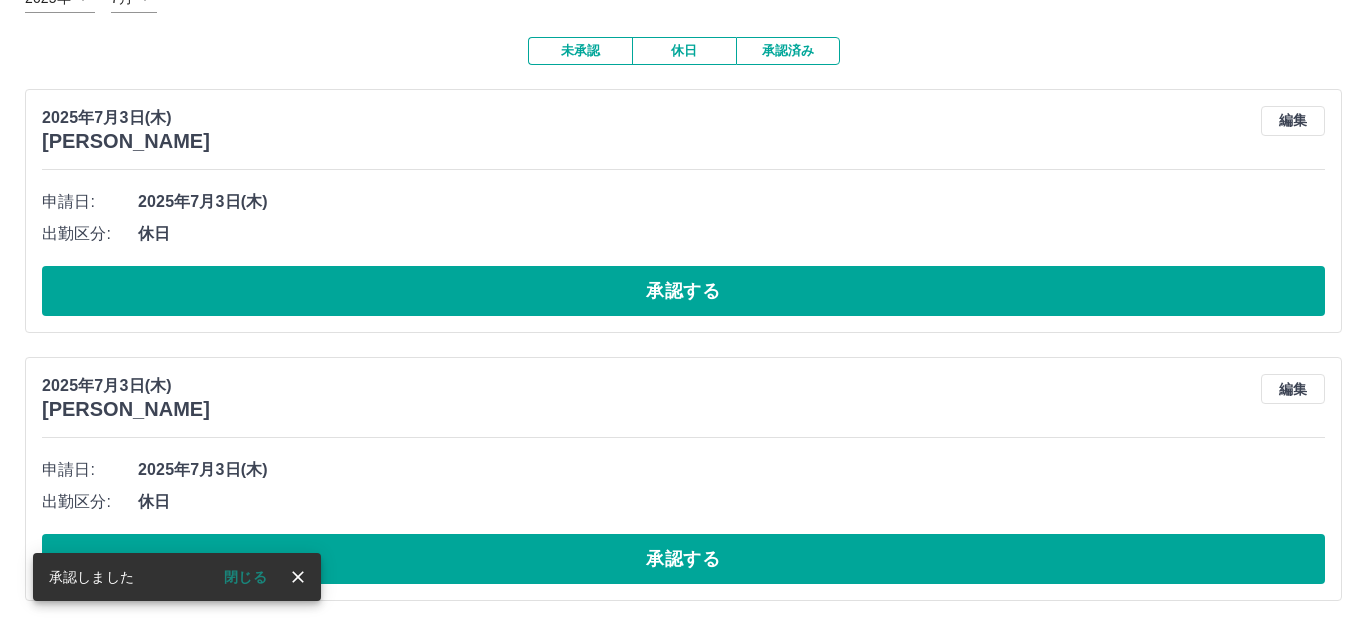 scroll, scrollTop: 0, scrollLeft: 0, axis: both 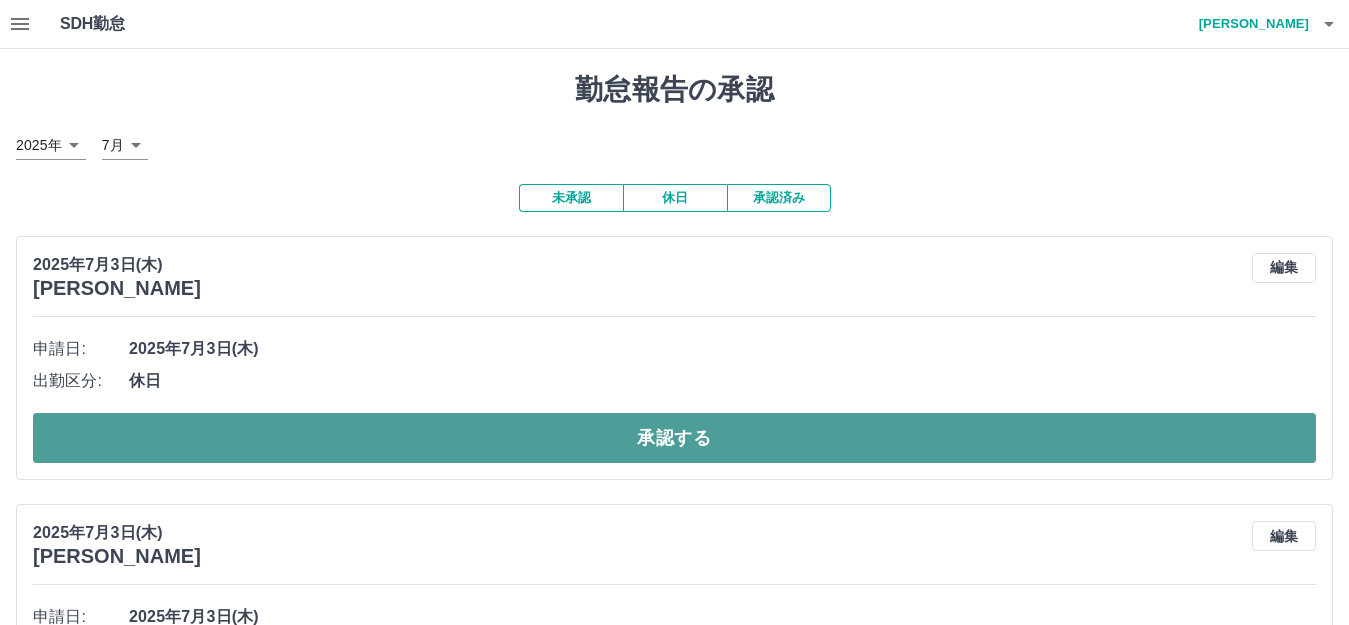 click on "承認する" at bounding box center [674, 438] 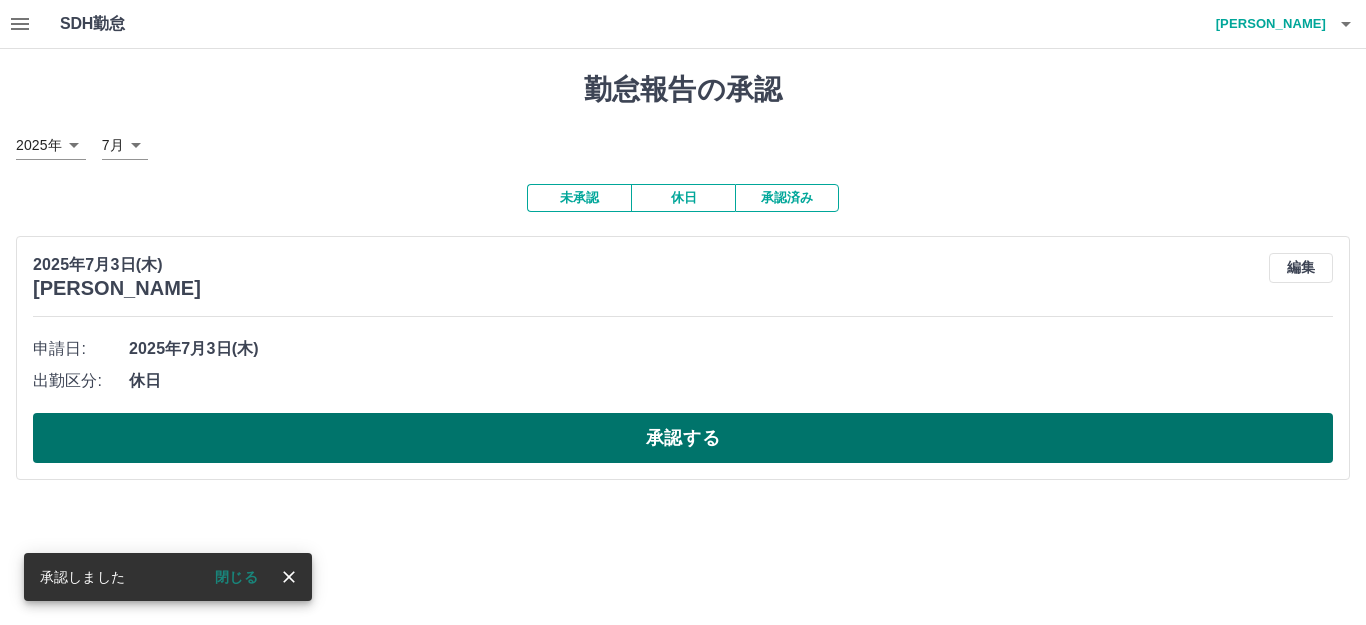 click on "承認する" at bounding box center [683, 438] 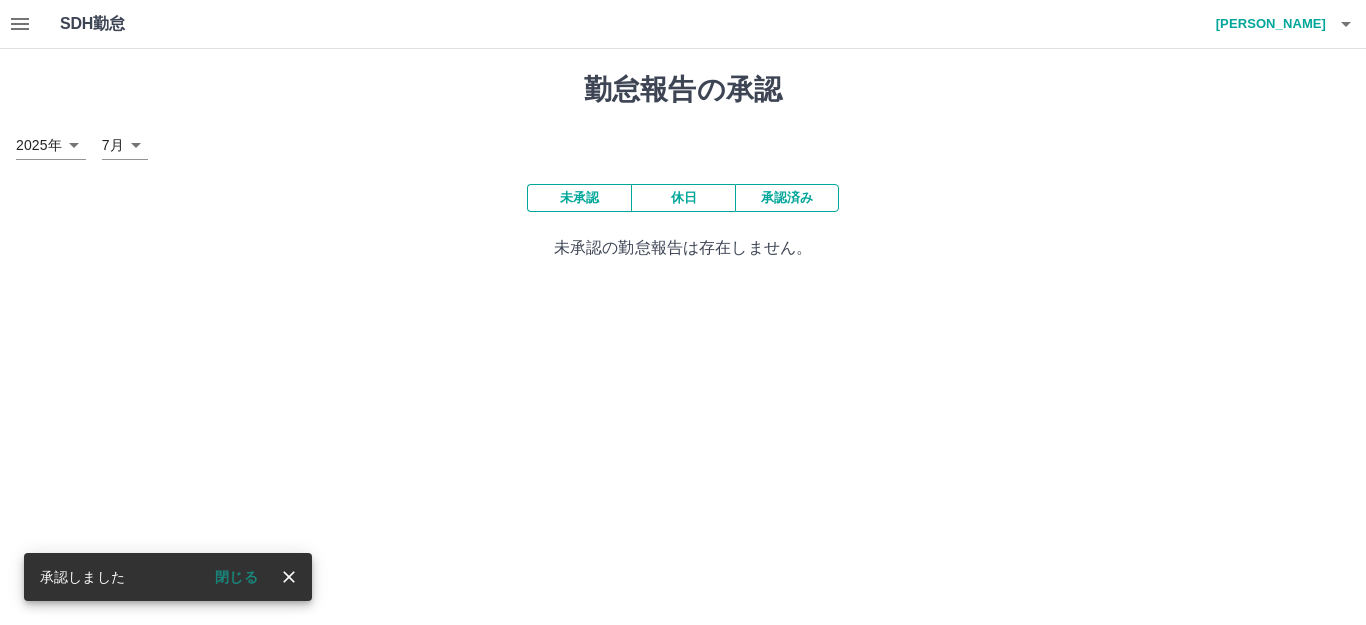 click on "SDH勤怠 西山　洋子 承認しました 閉じる 勤怠報告の承認 2025年 **** 7月 * 未承認 休日 承認済み 未承認の勤怠報告は存在しません。 SDH勤怠" at bounding box center [683, 142] 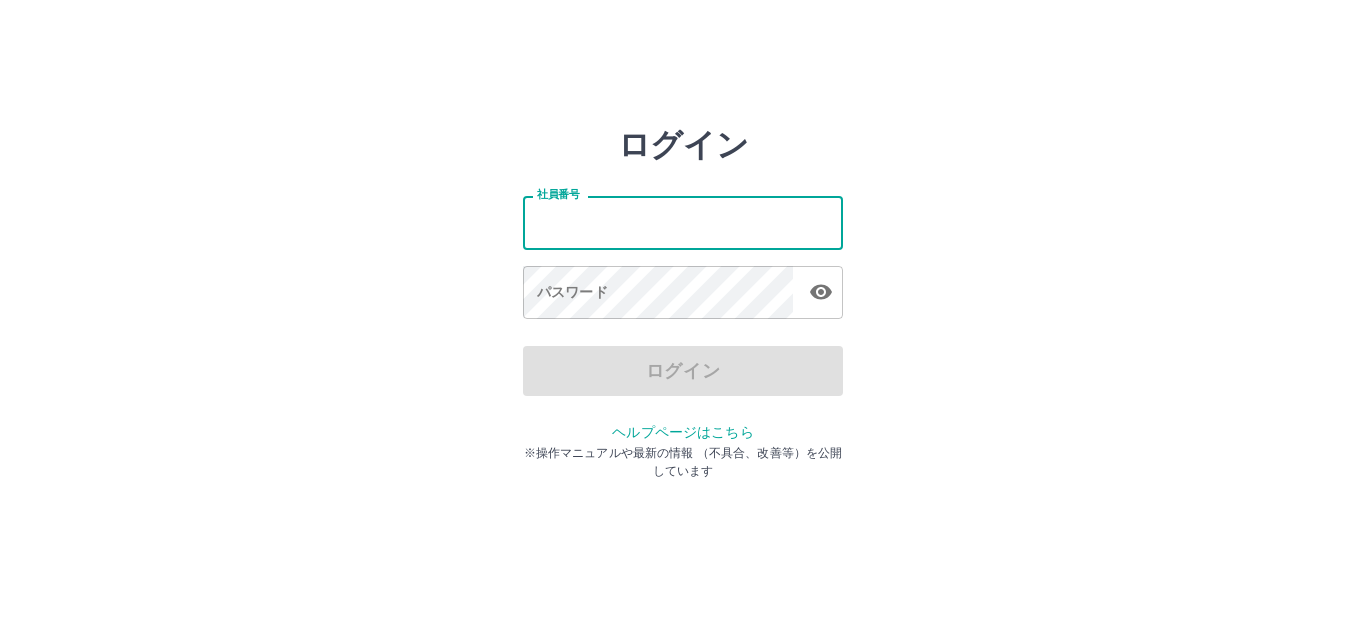 scroll, scrollTop: 0, scrollLeft: 0, axis: both 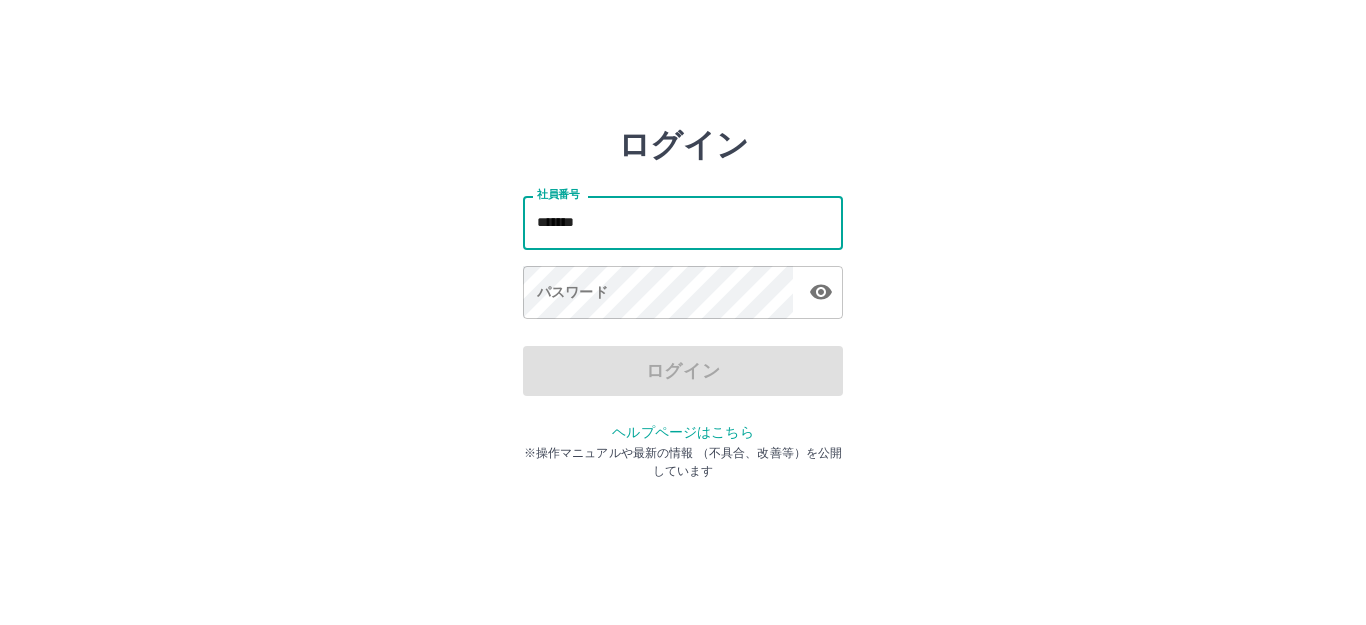 type on "*******" 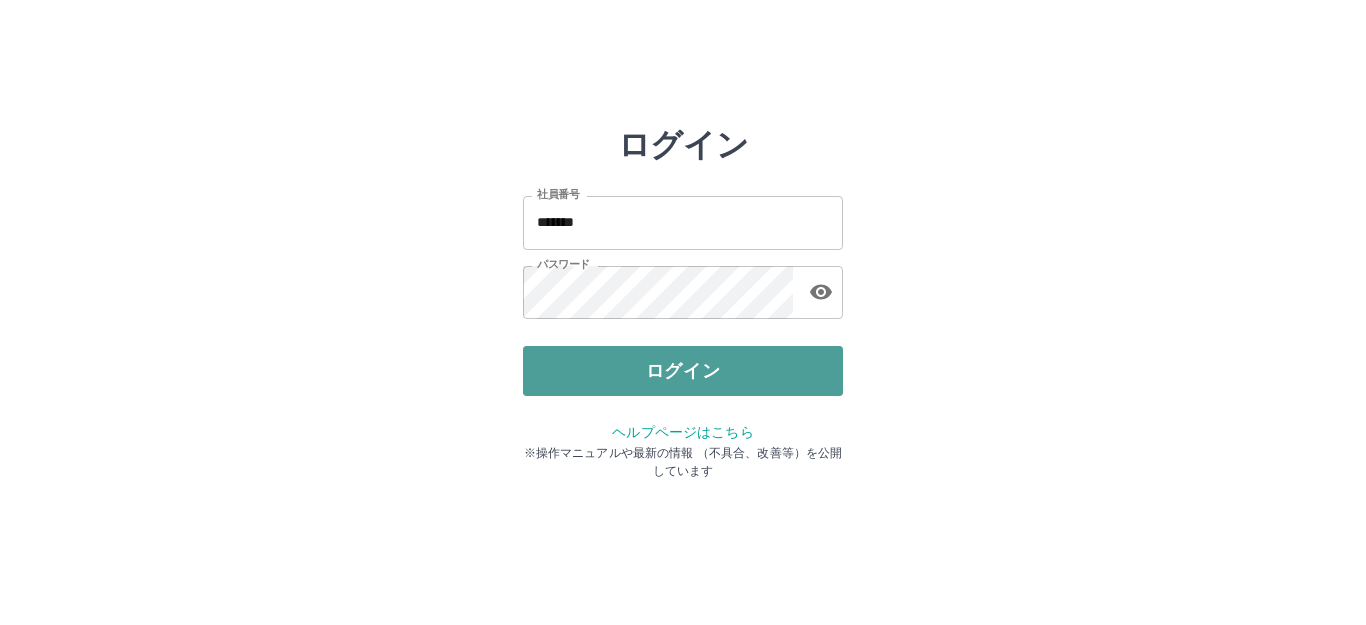 click on "ログイン" at bounding box center (683, 371) 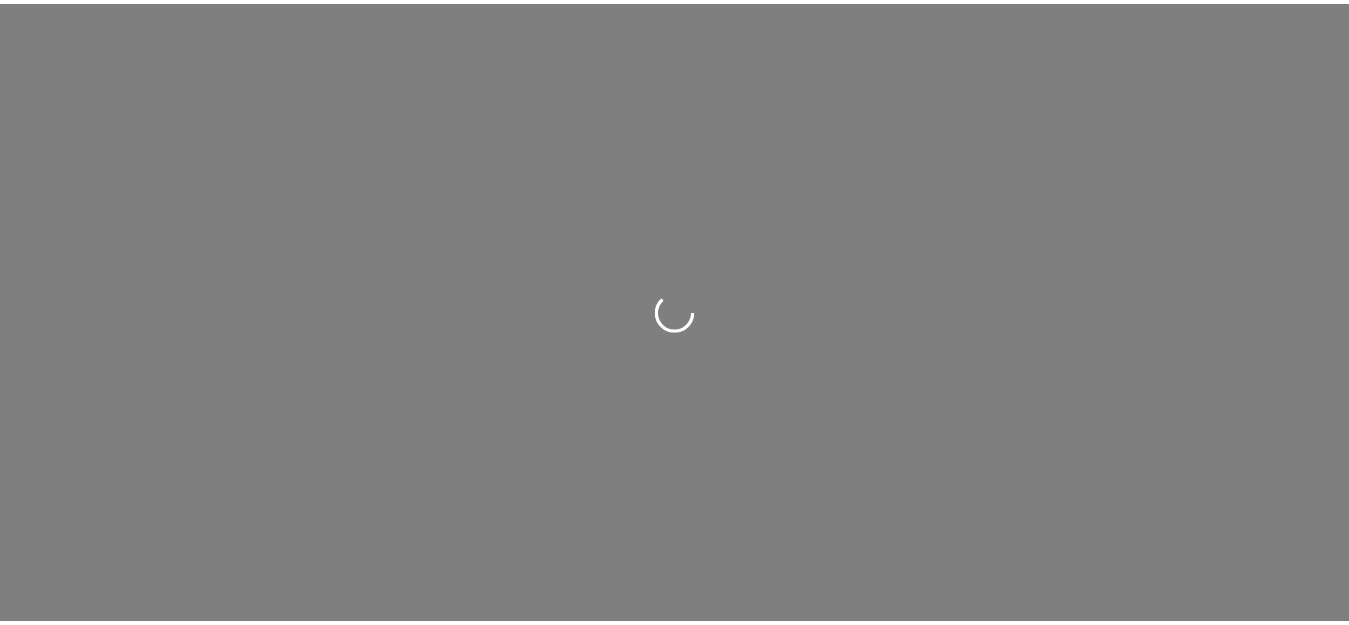 scroll, scrollTop: 0, scrollLeft: 0, axis: both 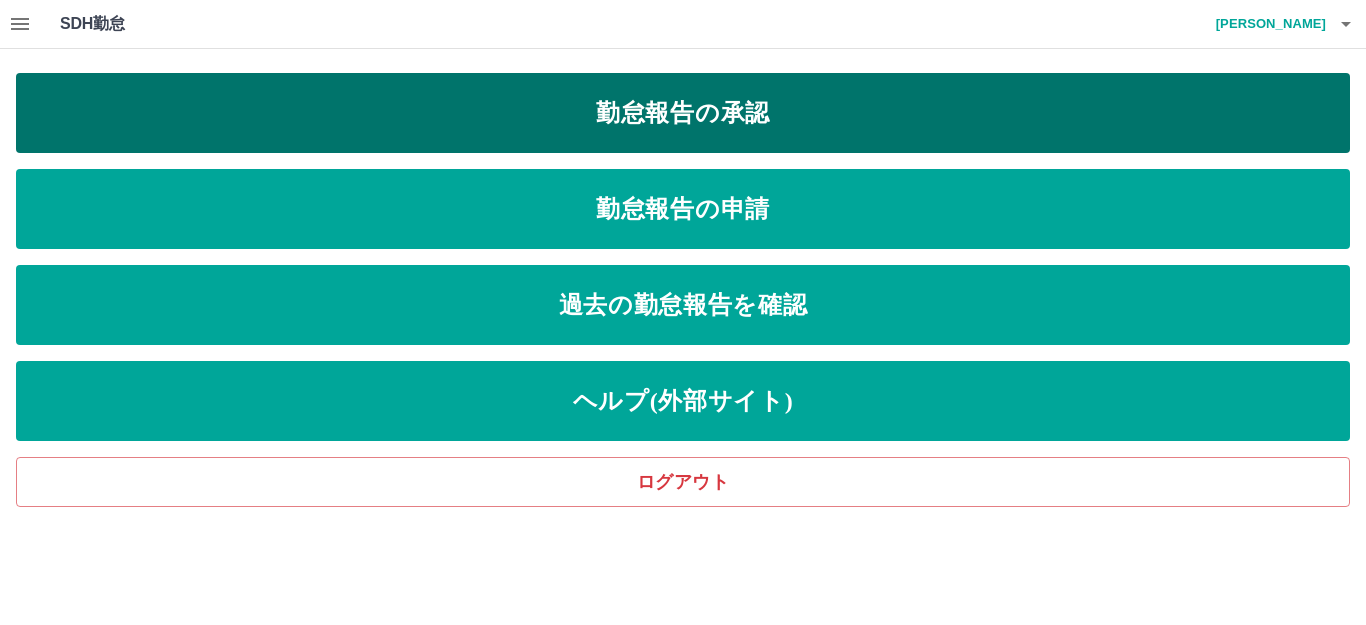 click on "勤怠報告の承認" at bounding box center (683, 113) 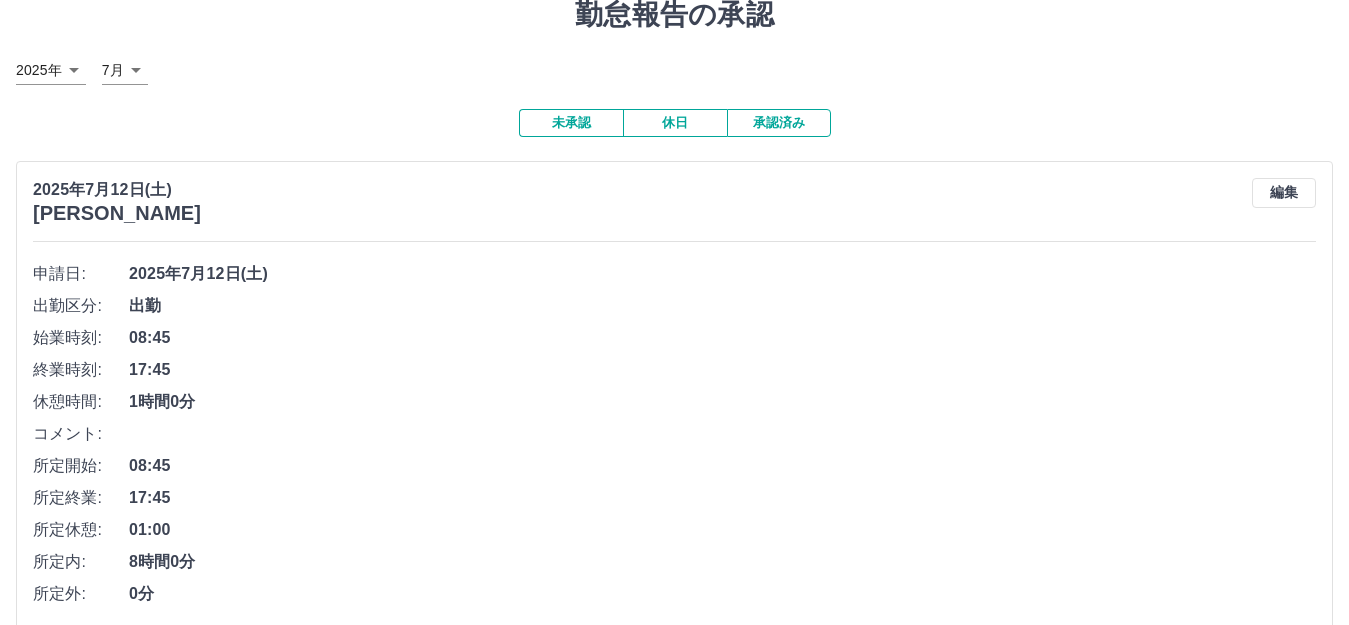 scroll, scrollTop: 169, scrollLeft: 0, axis: vertical 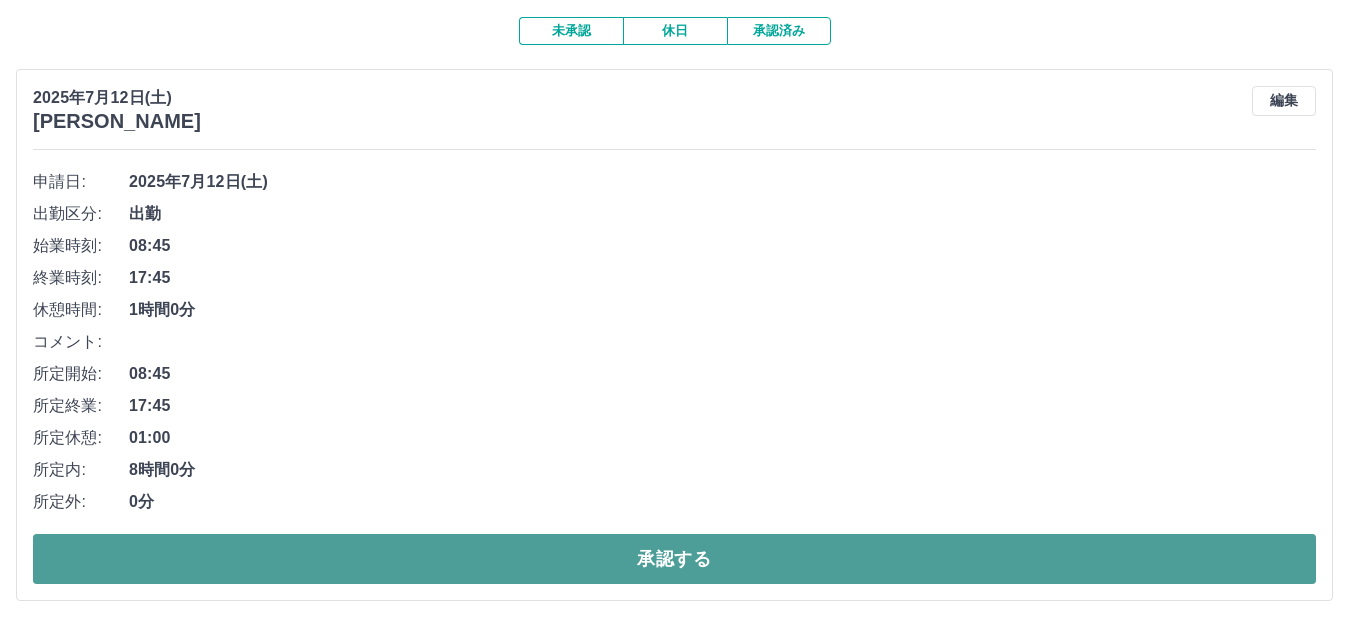 click on "承認する" at bounding box center [674, 559] 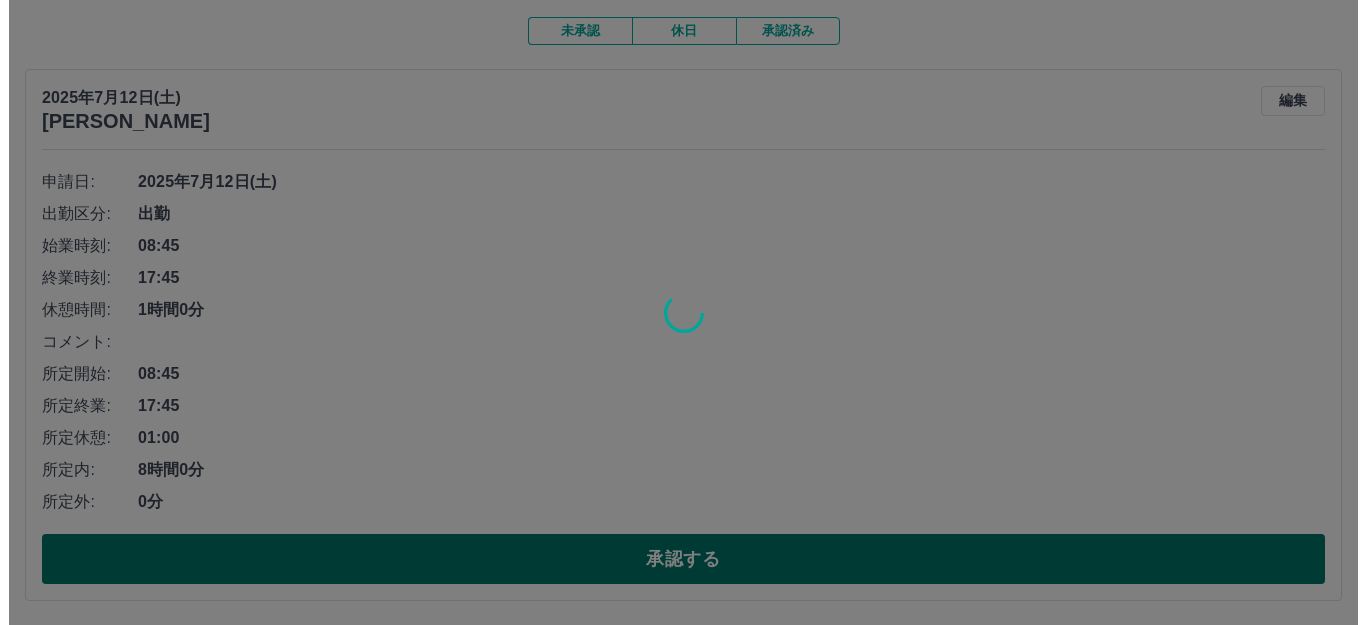 scroll, scrollTop: 0, scrollLeft: 0, axis: both 